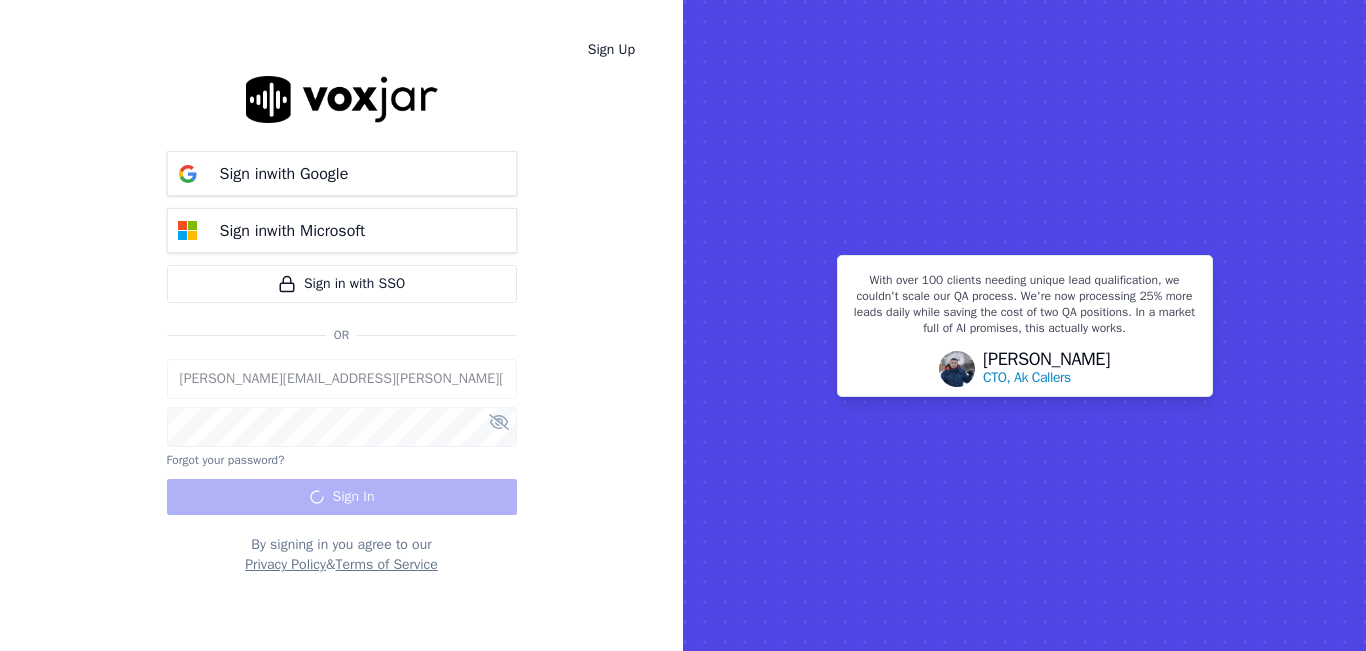 scroll, scrollTop: 0, scrollLeft: 0, axis: both 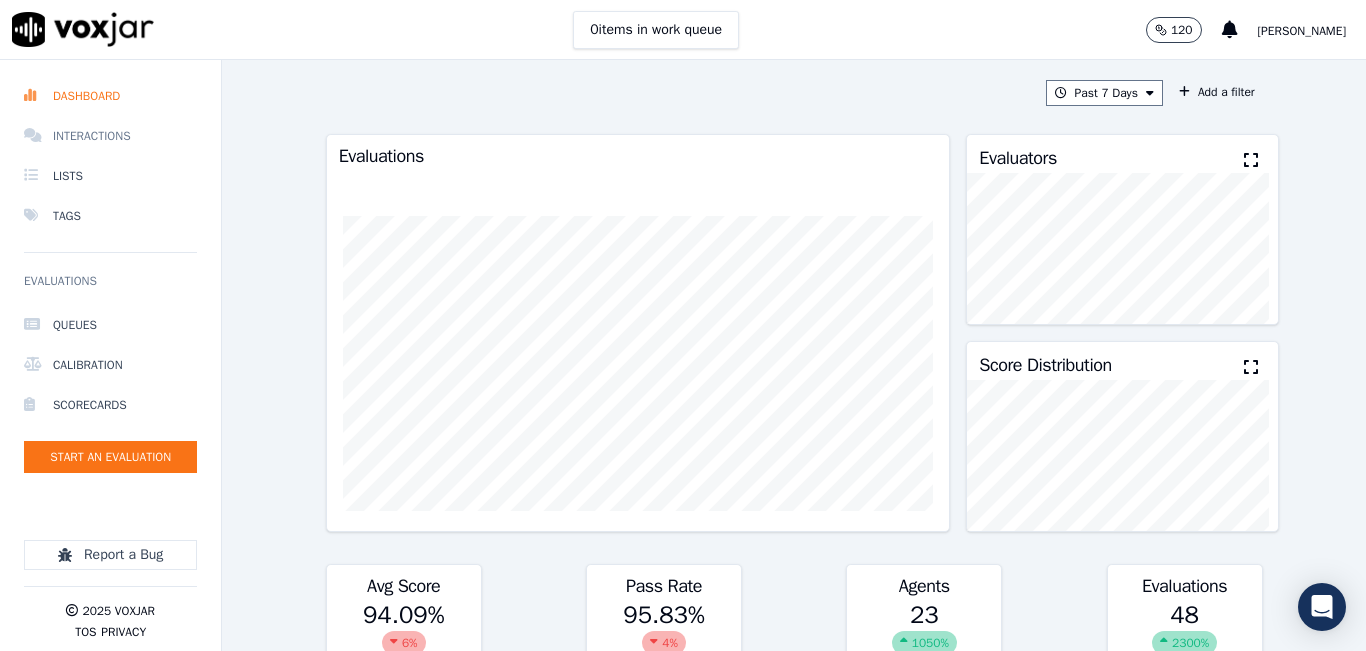click on "Interactions" at bounding box center (110, 136) 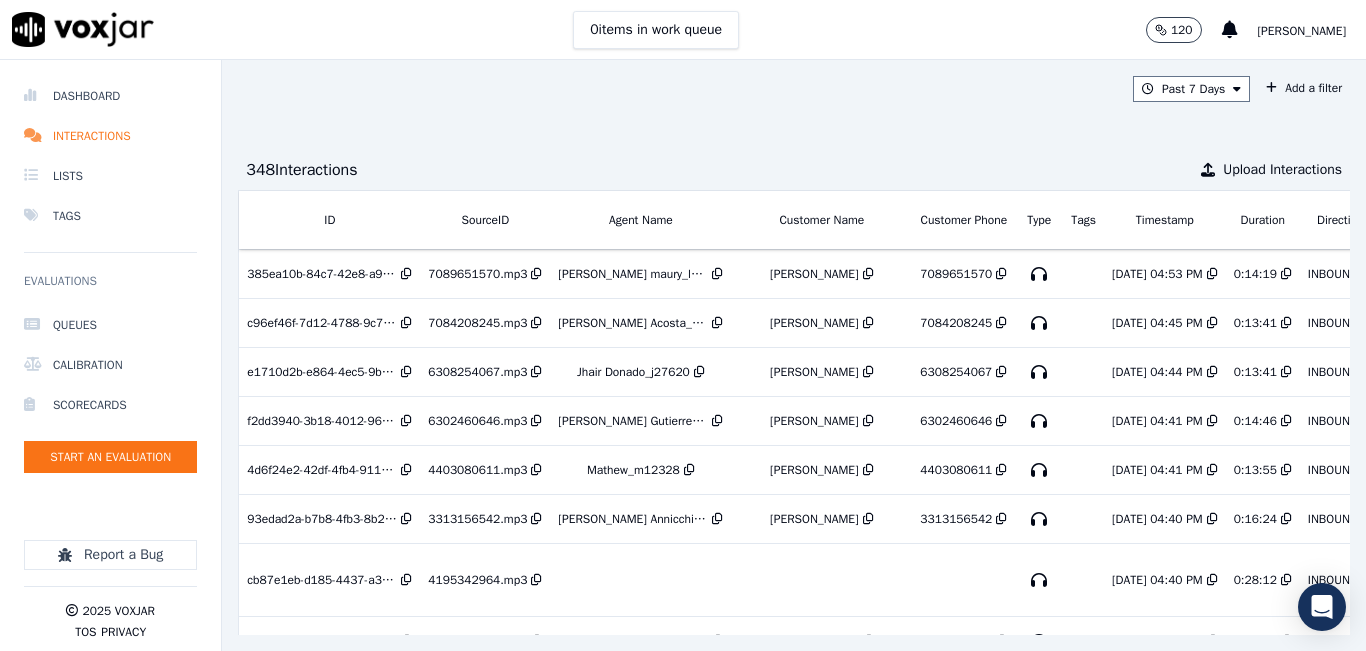 click on "0  items in work queue     120         [PERSON_NAME]" at bounding box center (683, 30) 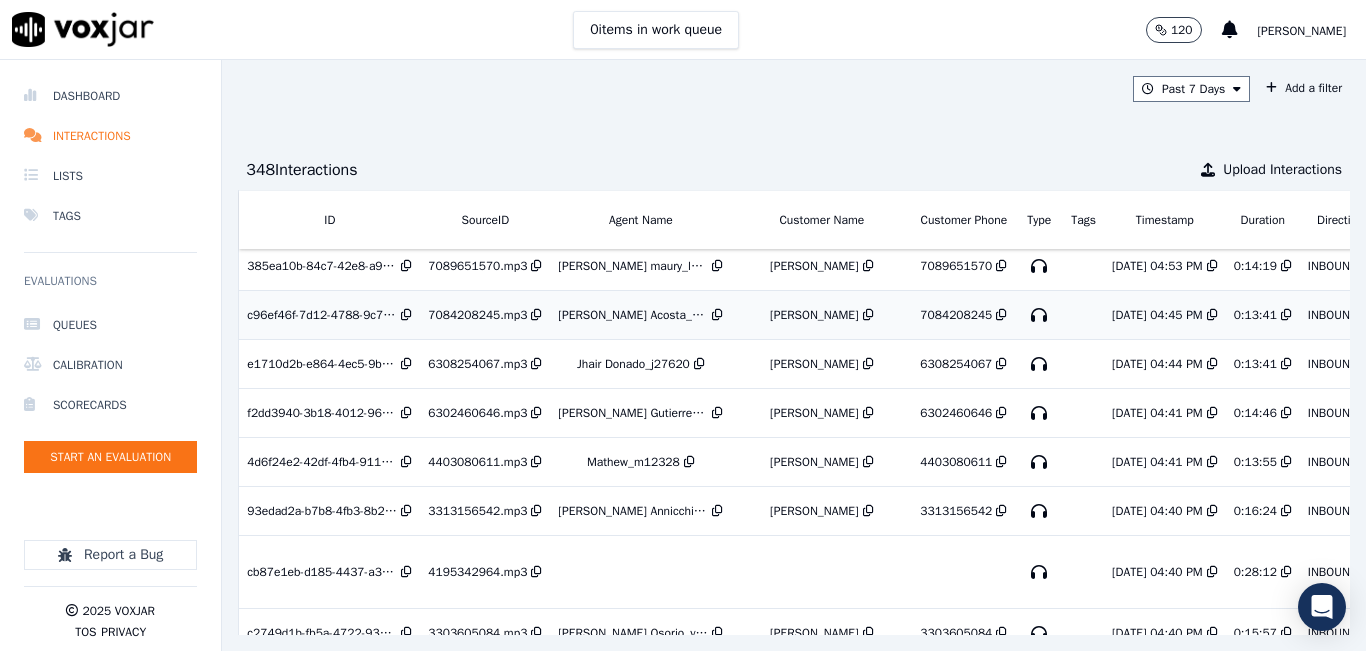 scroll, scrollTop: 0, scrollLeft: 0, axis: both 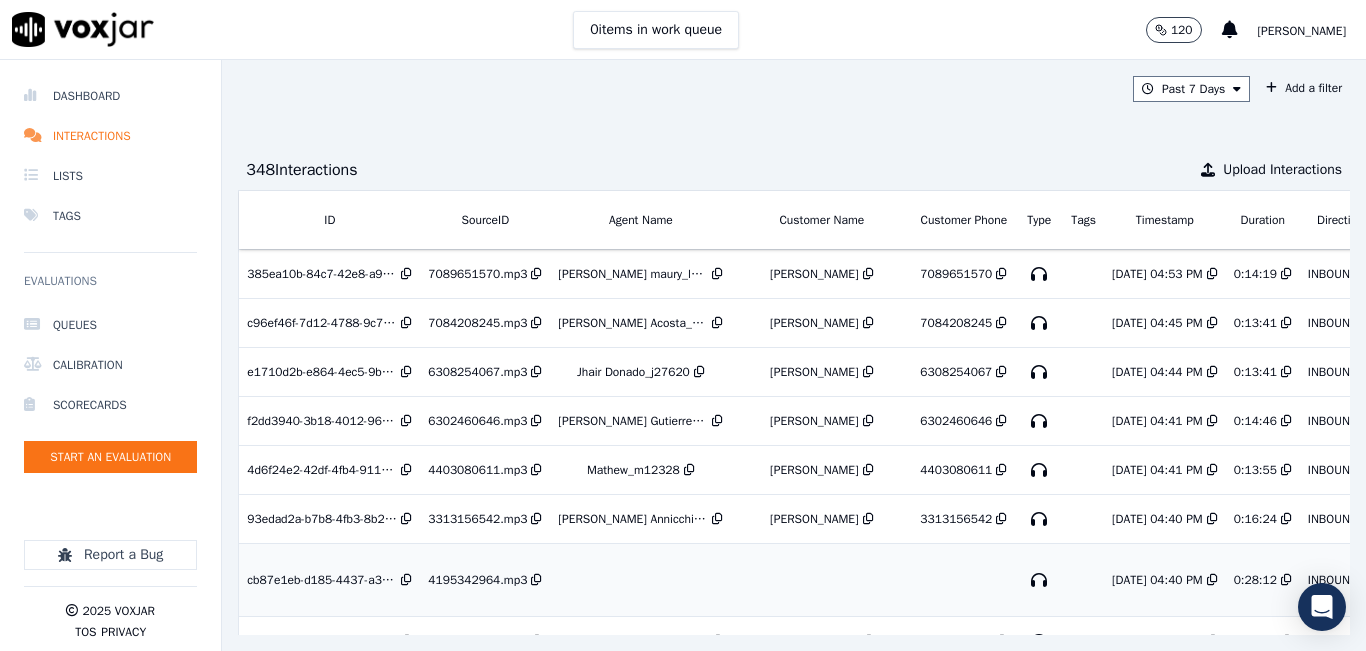 click on "4195342964.mp3" at bounding box center (485, 580) 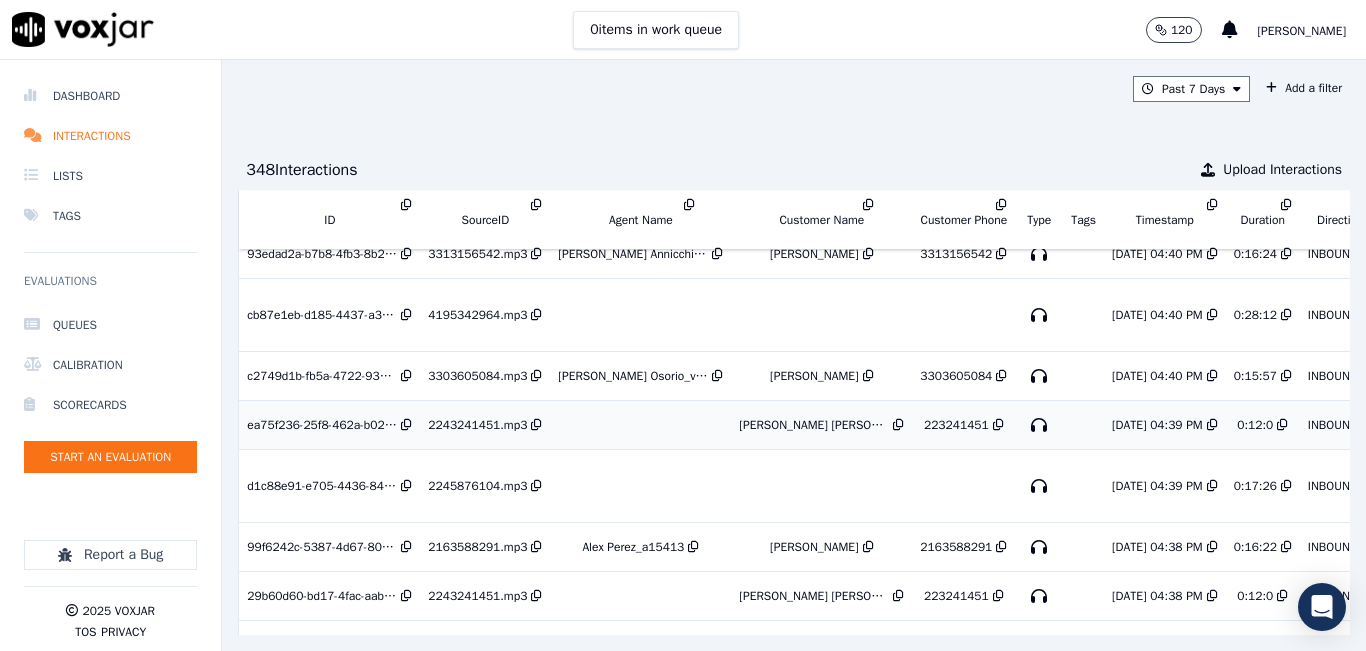 scroll, scrollTop: 300, scrollLeft: 0, axis: vertical 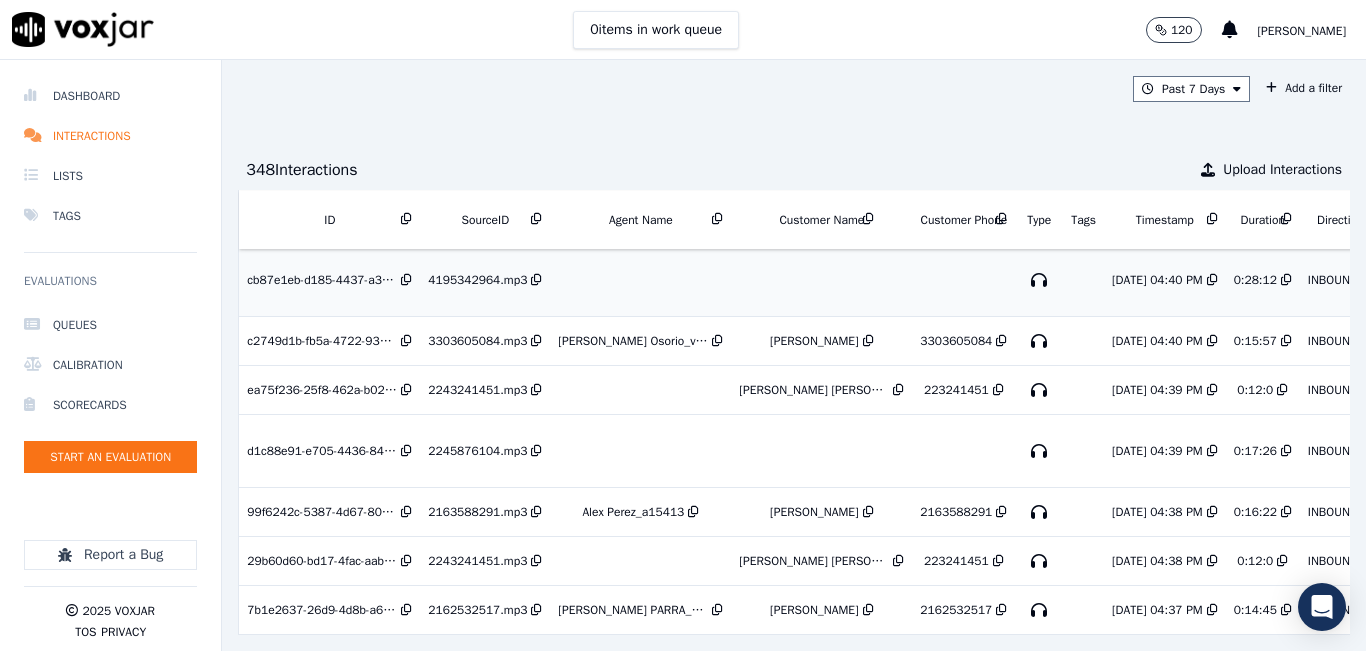 click on "4195342964.mp3" at bounding box center [477, 280] 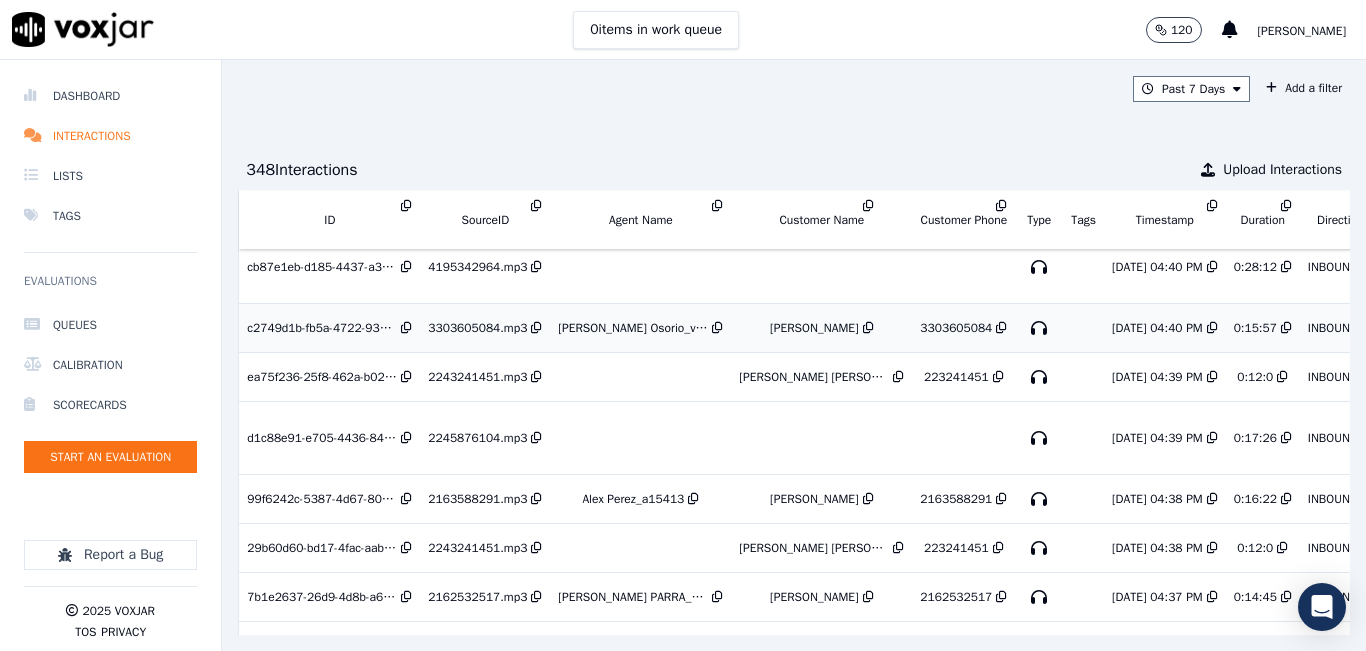 scroll, scrollTop: 0, scrollLeft: 0, axis: both 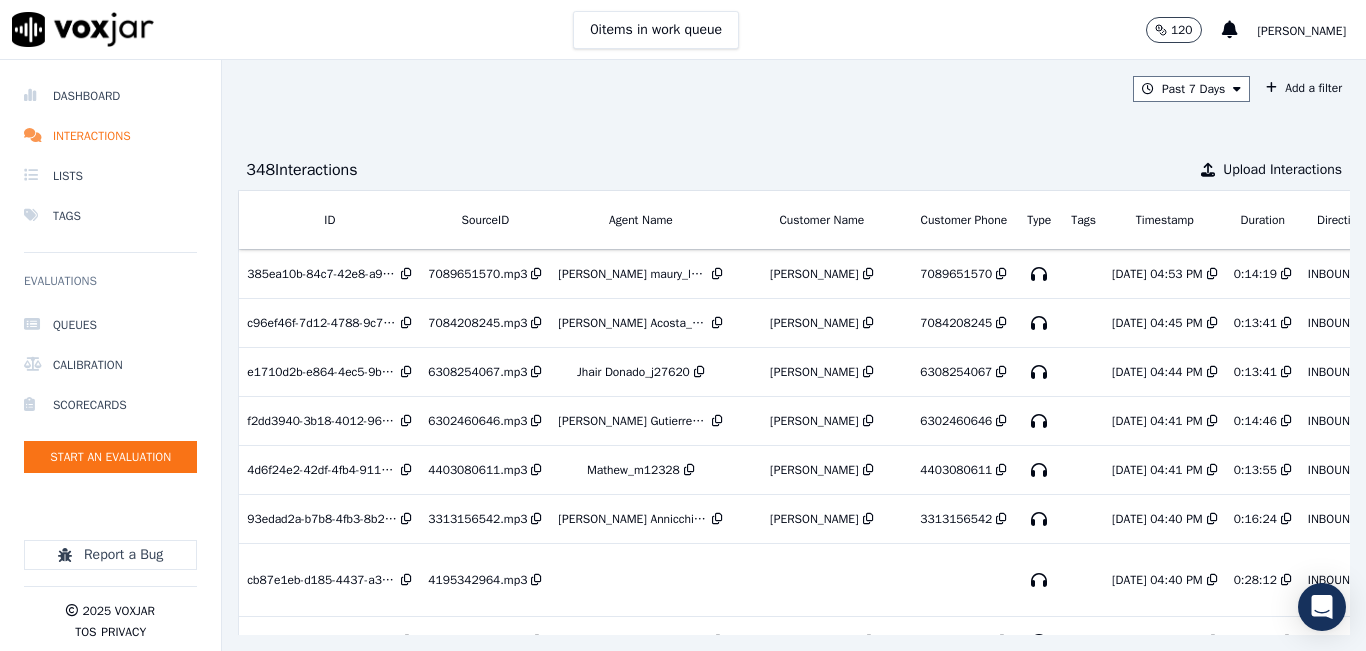 click on "Past 7 Days
Add a filter
348  Interaction s       Upload Interactions     ID   SourceID   Agent Name   Customer Name   Customer Phone   Type   Tags   Timestamp   Duration   Direction   Source     Export Scores         385ea10b-84c7-42e8-a9e0-3c6470059966     7089651570.mp3     [PERSON_NAME] maury_l26093     [PERSON_NAME]     7089651570       [DATE] 04:53 PM     0:14:19     INBOUND           100 %
c96ef46f-7d12-4788-9c7d-e62e47df7643     7084208245.mp3     [PERSON_NAME] Acosta_p27618     [PERSON_NAME]     7084208245       [DATE] 04:45 PM     0:13:41     INBOUND           100 %
e1710d2b-e864-4ec5-9b0f-cd24cdeafed9     6308254067.mp3     Jhair Donado_j27620     [PERSON_NAME]     6308254067       [DATE] 04:44 PM     0:13:41     INBOUND           100 %
f2dd3940-3b18-4012-966a-401a116a8f2a     6302460646.mp3     [PERSON_NAME] Gutierrez_d27275     [PERSON_NAME]     6302460646       [DATE] 04:41 PM     0:14:46     INBOUND           94.52" at bounding box center (794, 355) 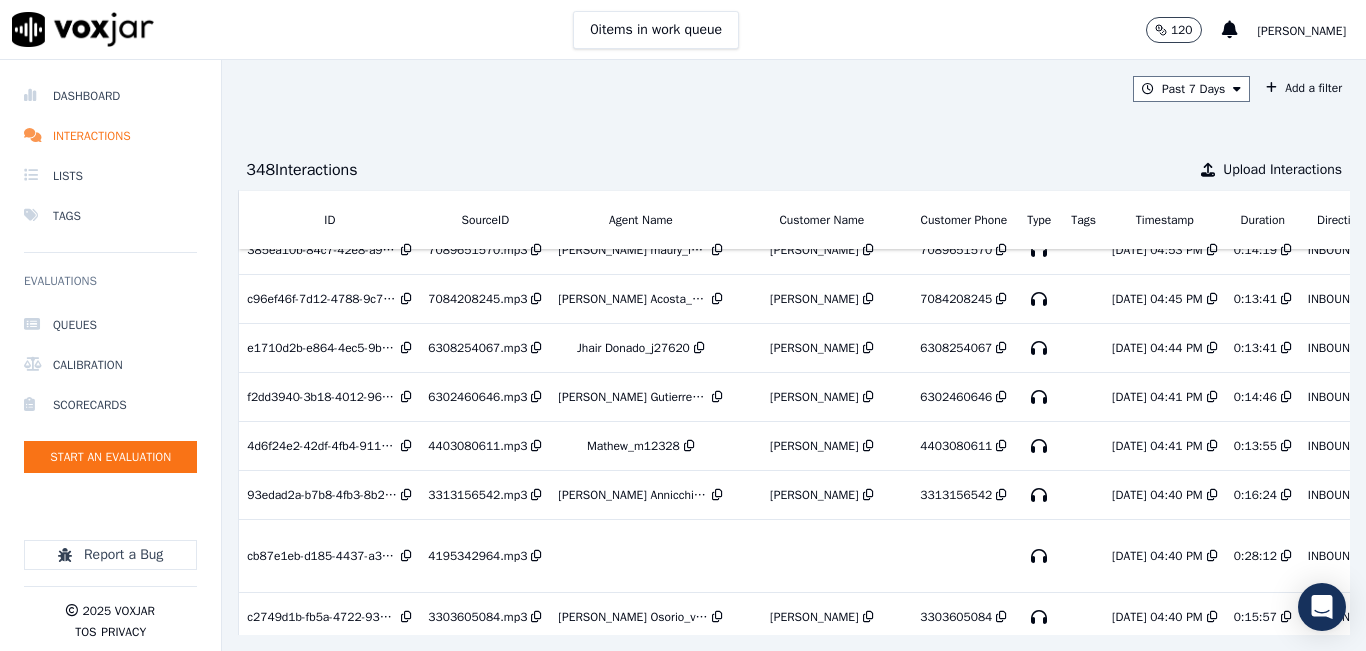 scroll, scrollTop: 0, scrollLeft: 0, axis: both 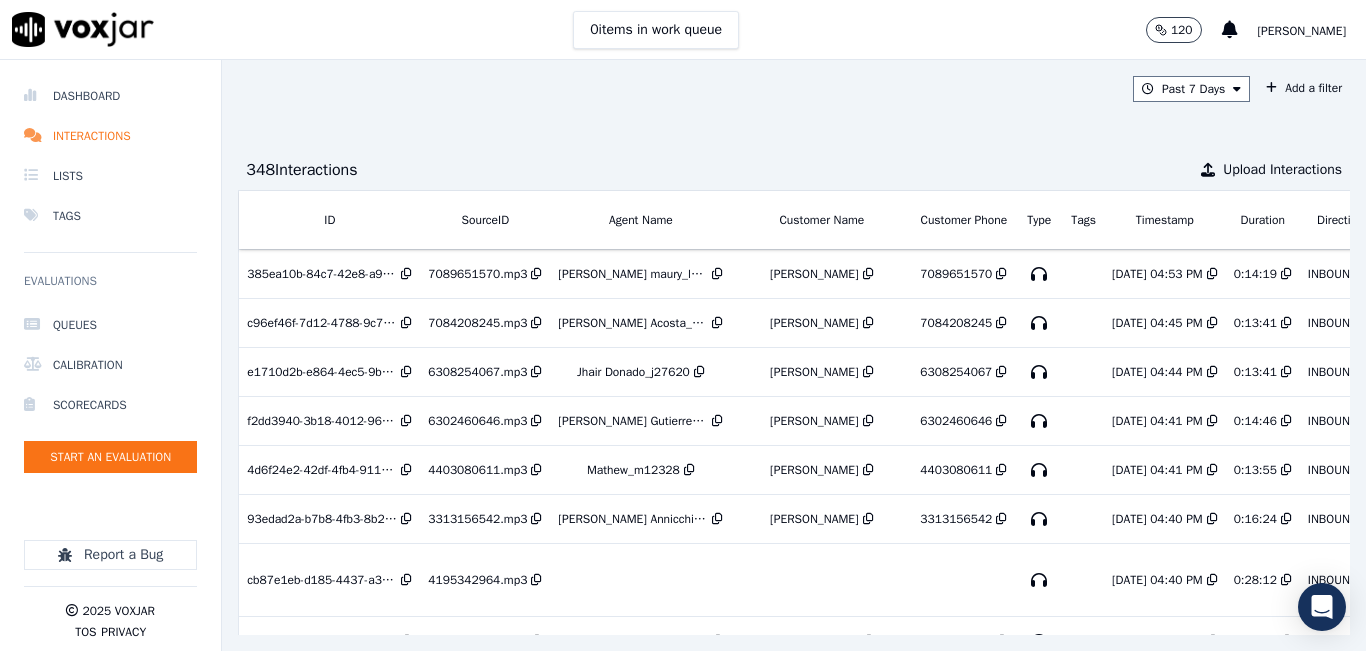 click on "[PERSON_NAME]" 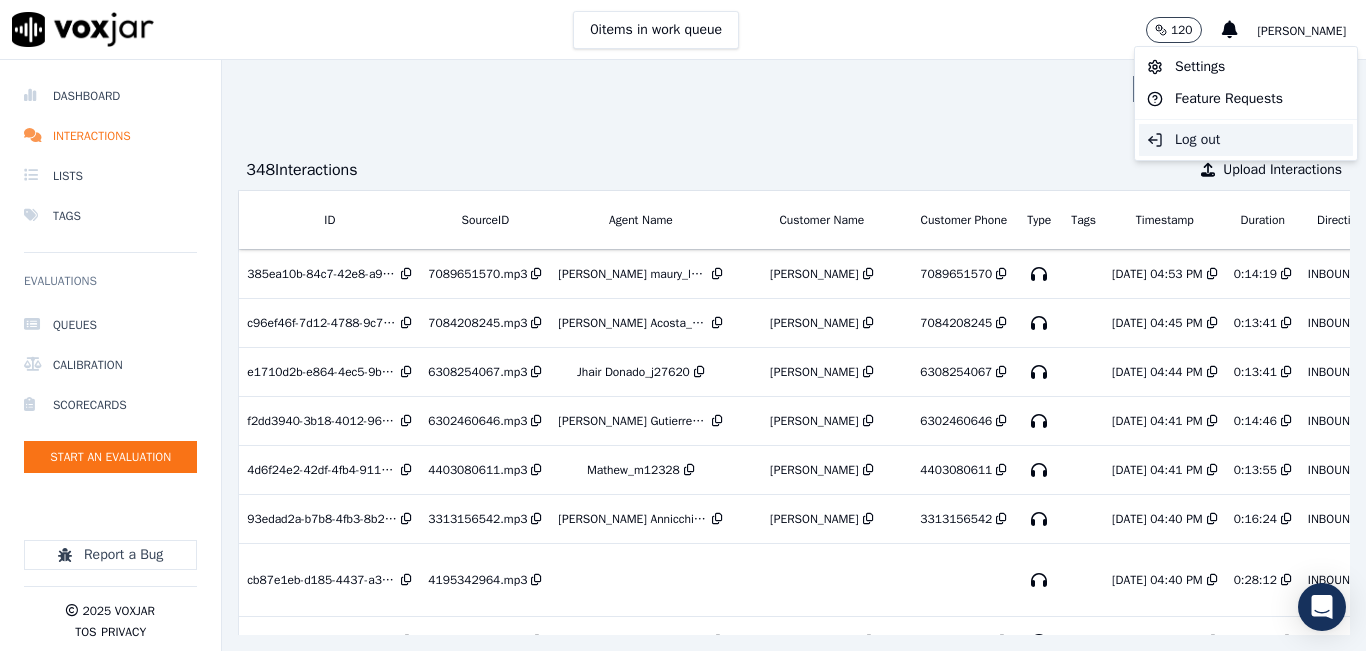 click on "Log out" at bounding box center [1246, 140] 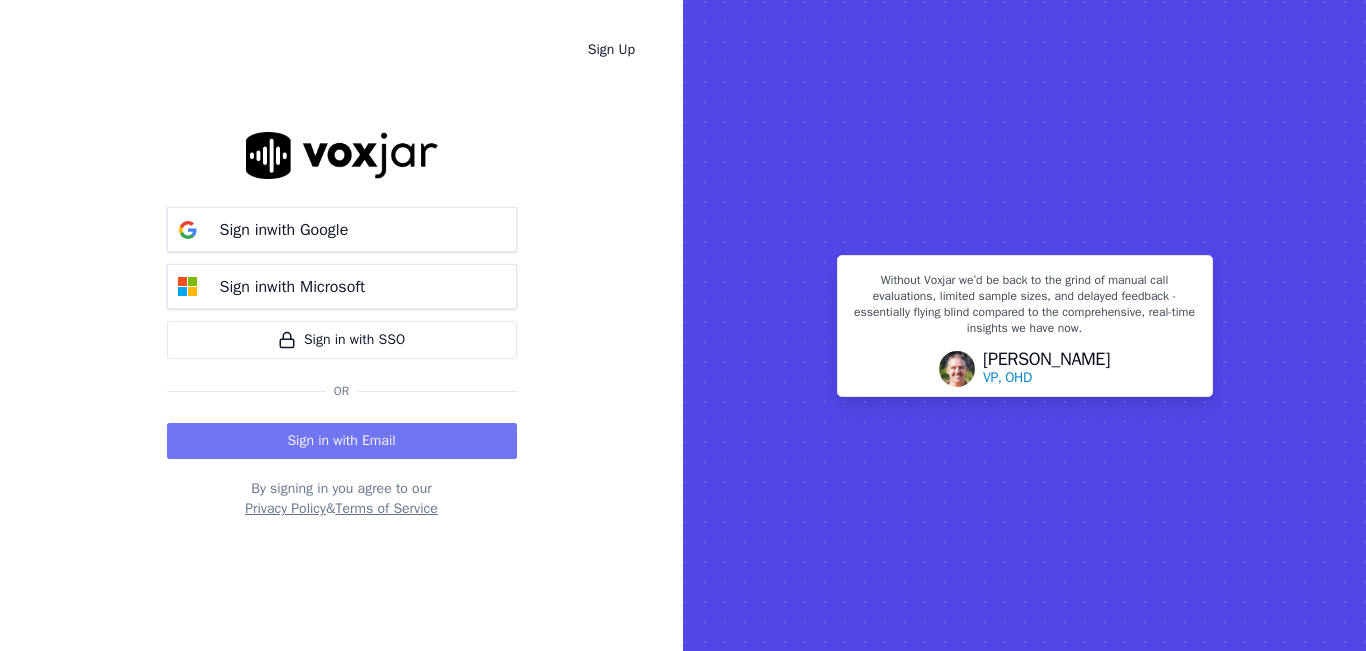 click on "Sign in with Email" at bounding box center [342, 441] 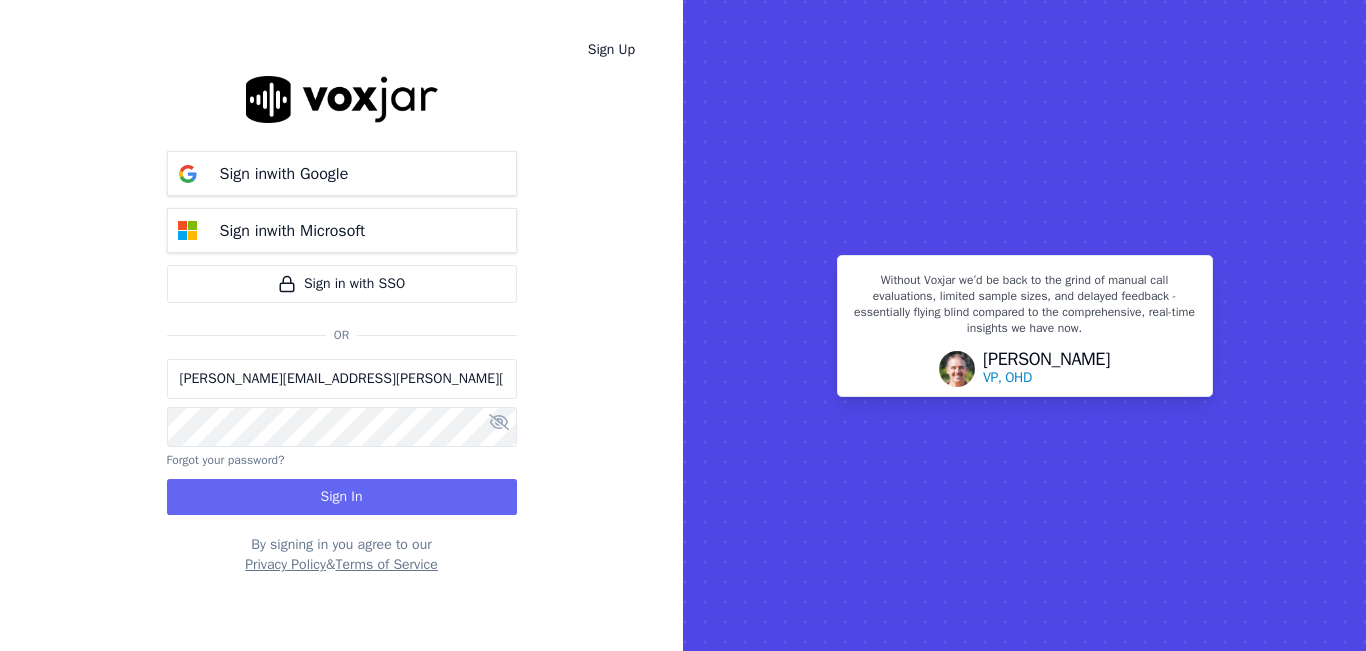 click on "[PERSON_NAME][EMAIL_ADDRESS][PERSON_NAME][DOMAIN_NAME]" at bounding box center [342, 379] 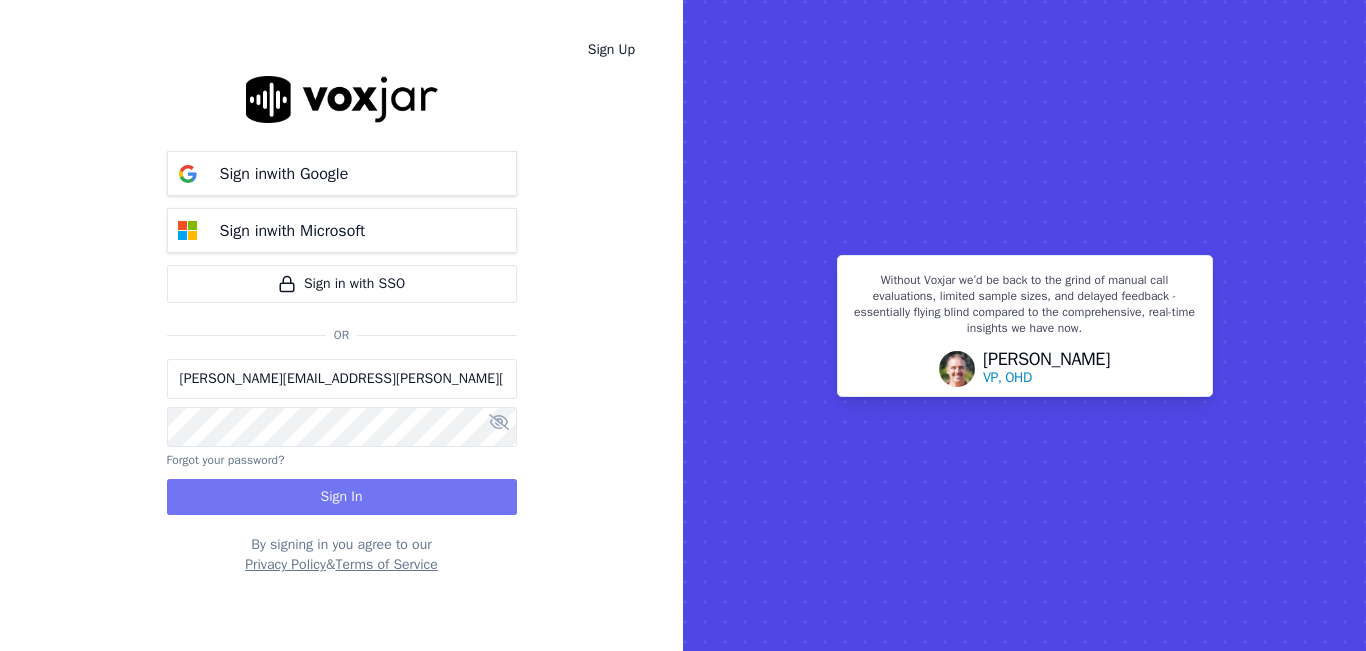 click on "Sign In" at bounding box center (342, 497) 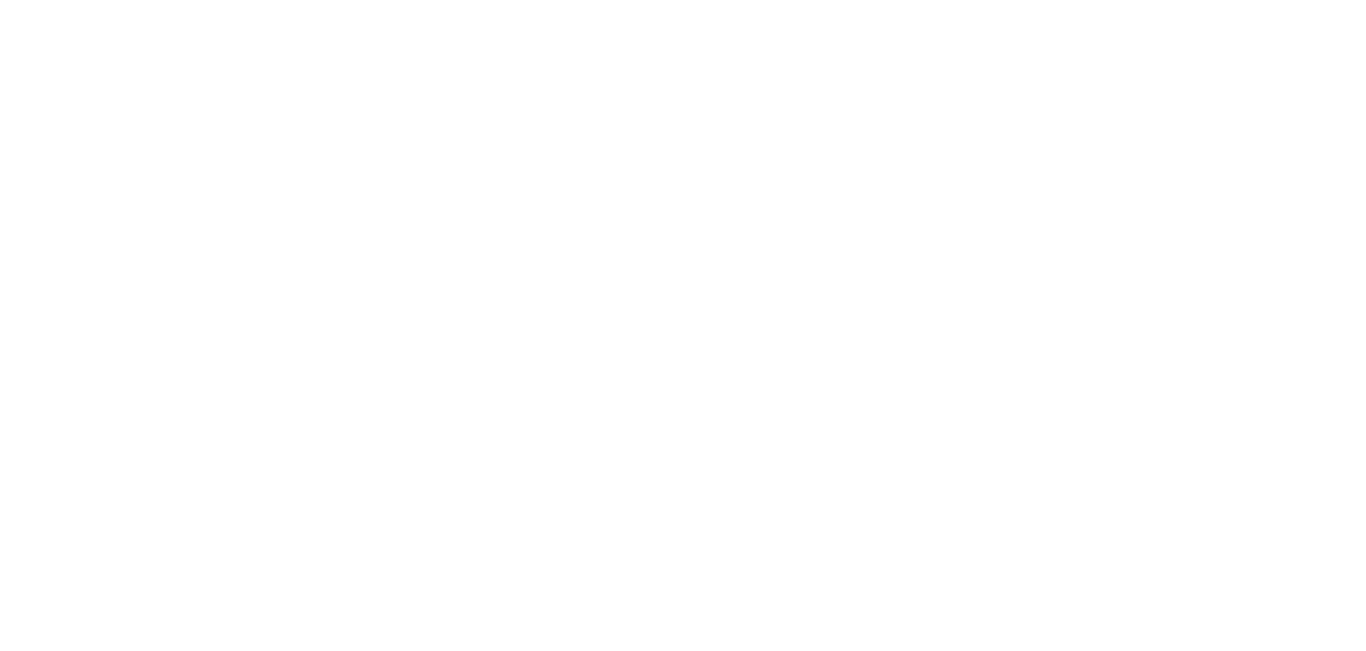 scroll, scrollTop: 0, scrollLeft: 0, axis: both 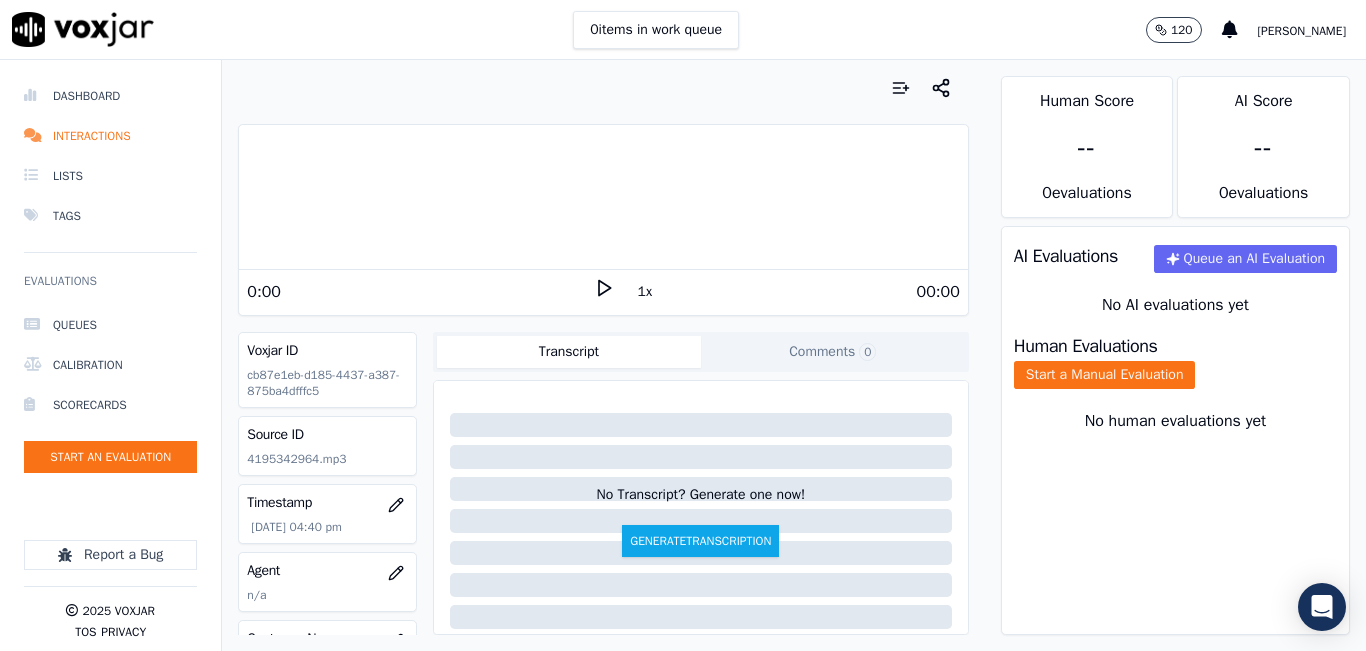 click at bounding box center (603, 88) 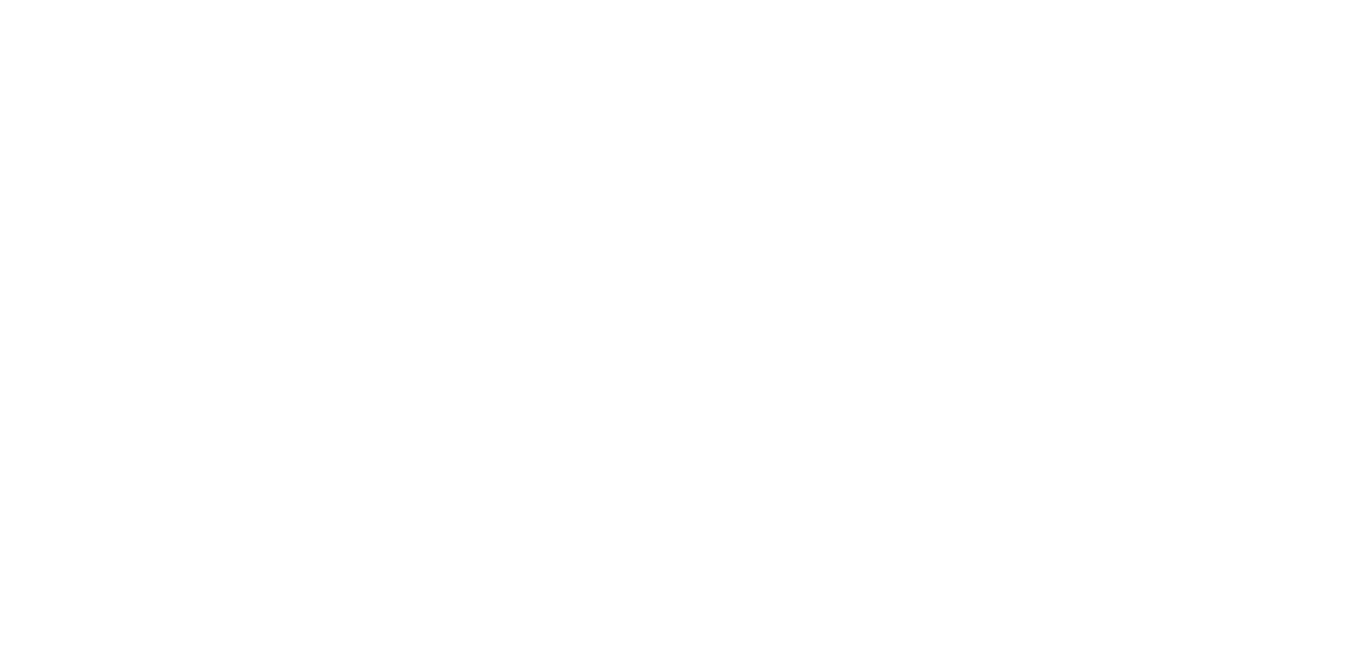 scroll, scrollTop: 0, scrollLeft: 0, axis: both 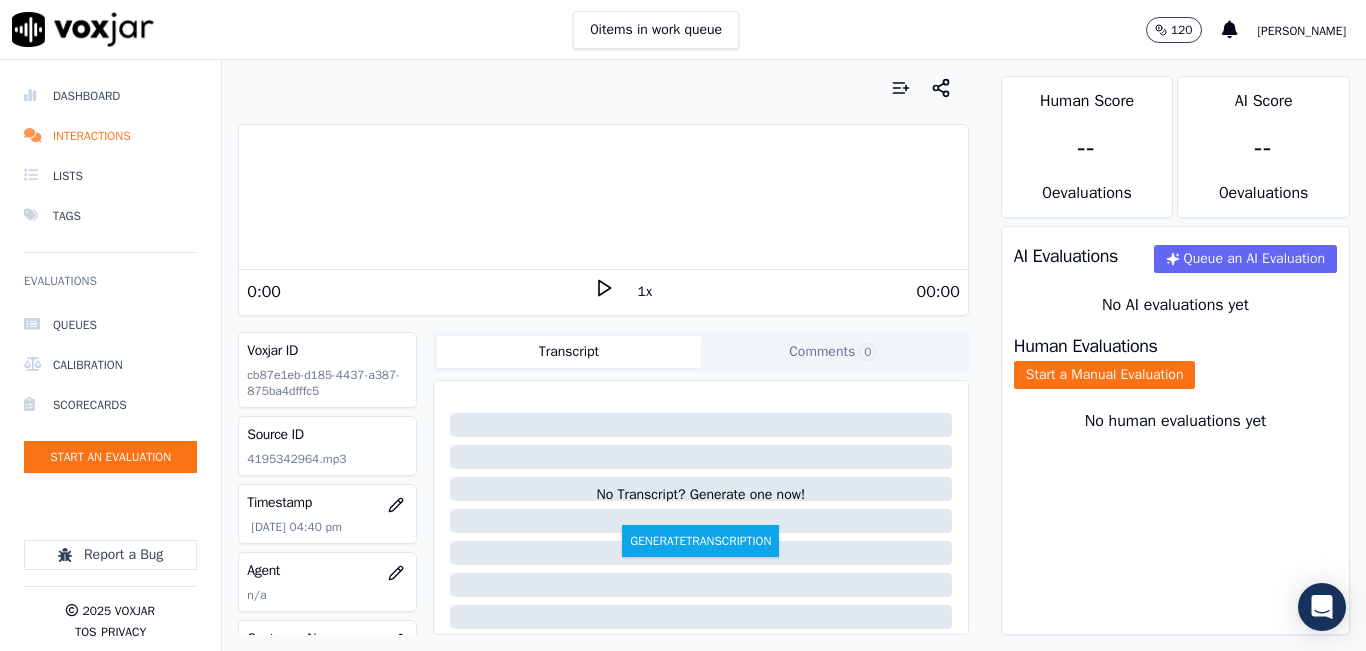 drag, startPoint x: 437, startPoint y: 35, endPoint x: 447, endPoint y: 54, distance: 21.470911 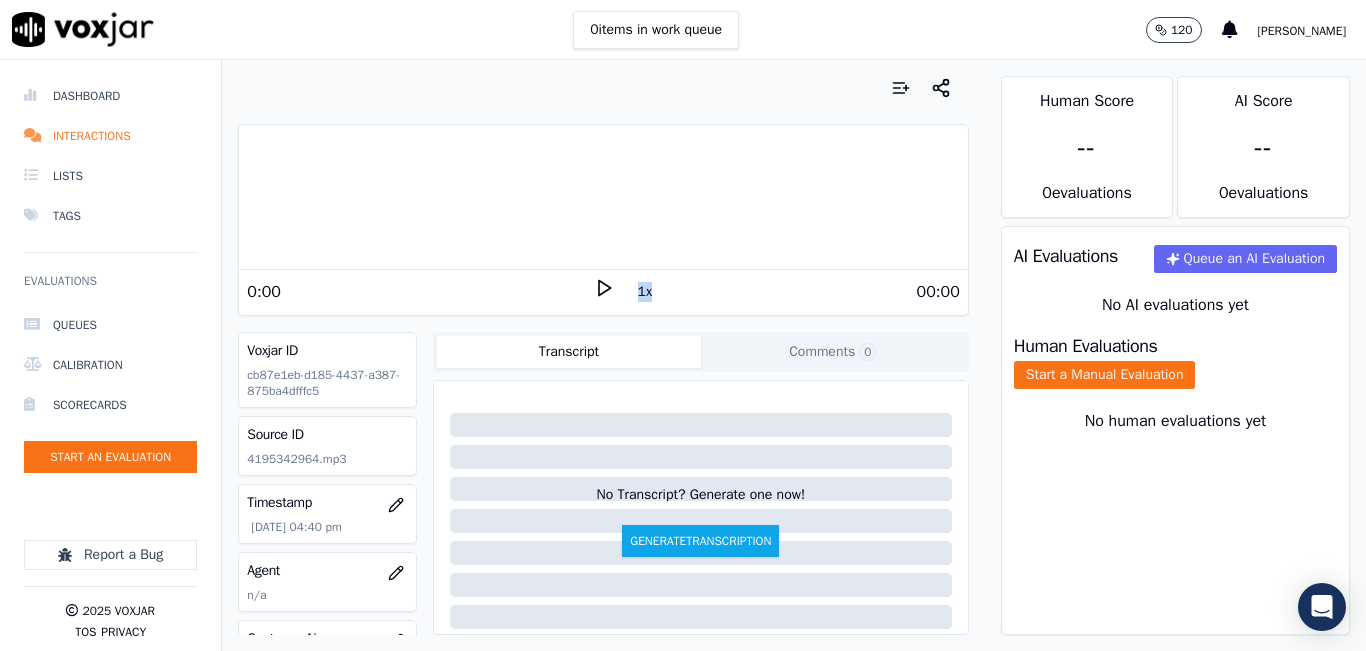 click on "1x" at bounding box center [604, 291] 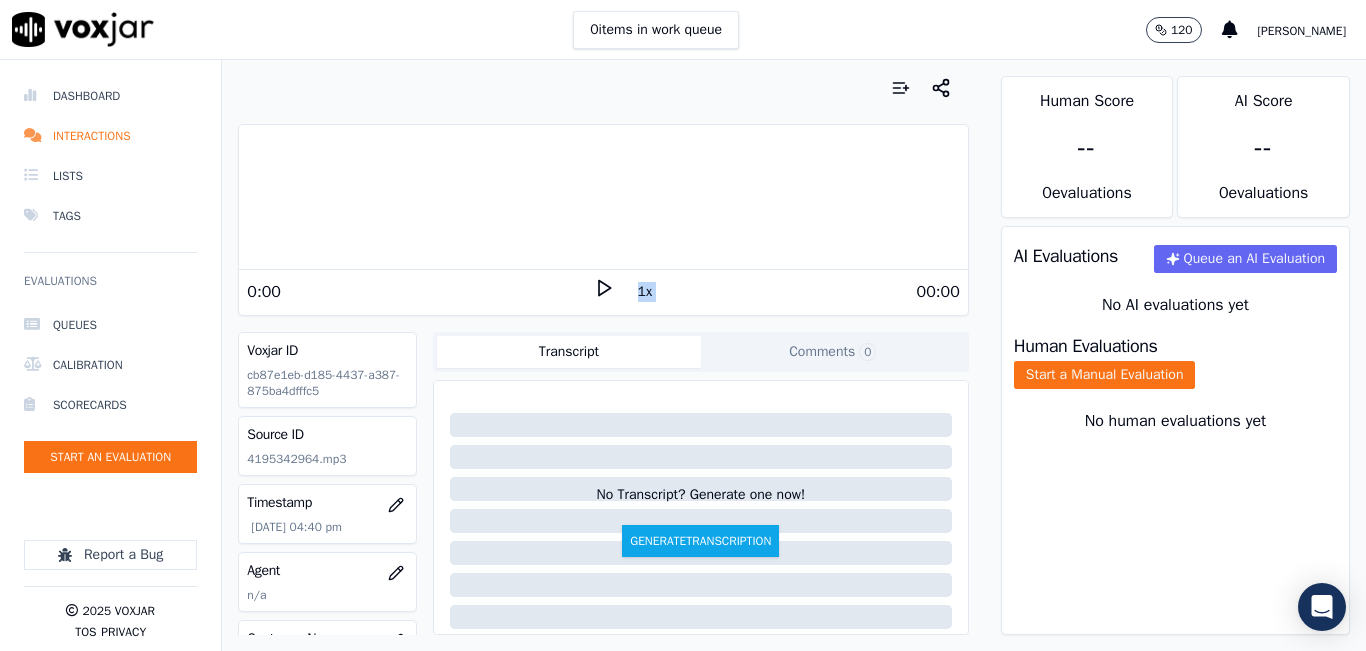 click on "1x" at bounding box center (604, 291) 